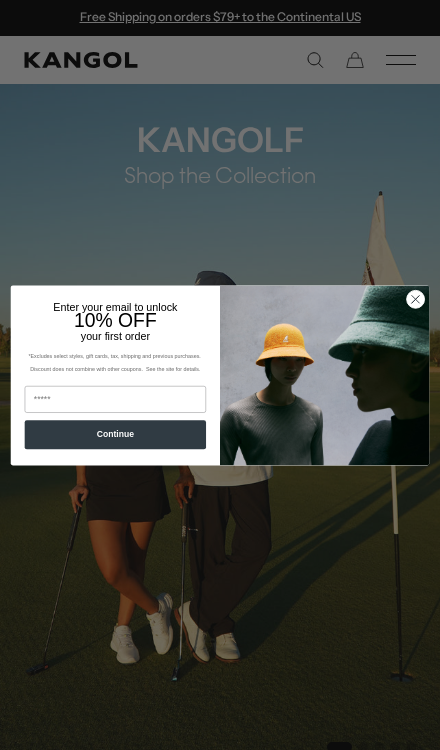 scroll, scrollTop: 822, scrollLeft: 0, axis: vertical 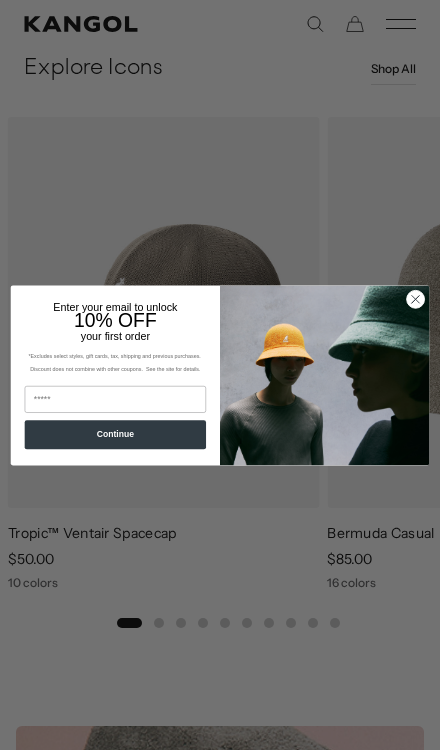 click 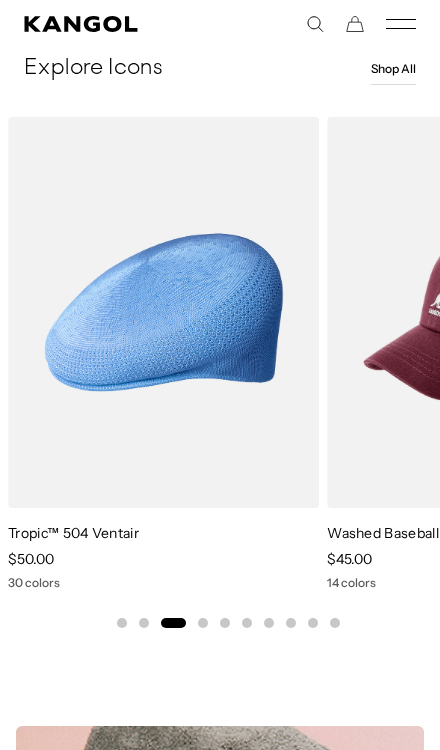 scroll, scrollTop: 0, scrollLeft: 392, axis: horizontal 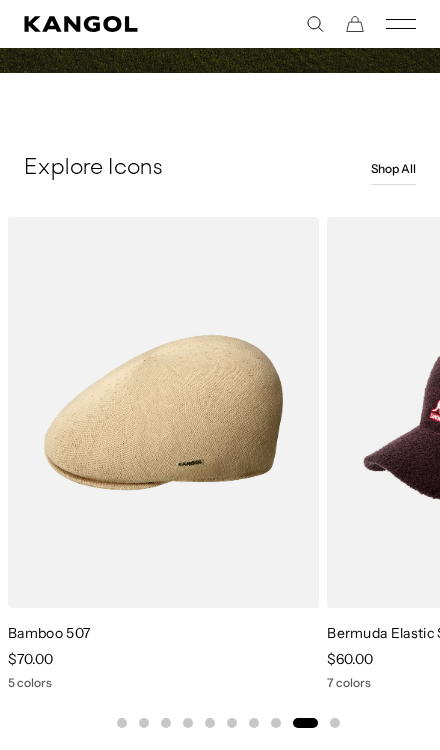 click on "Shop All" at bounding box center (393, 169) 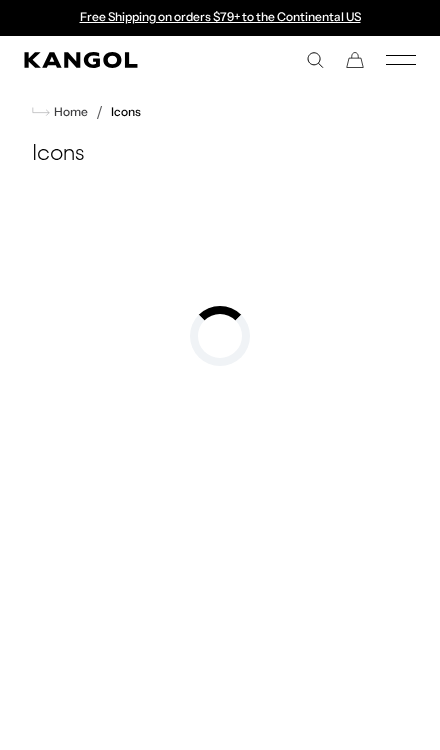 scroll, scrollTop: 0, scrollLeft: 0, axis: both 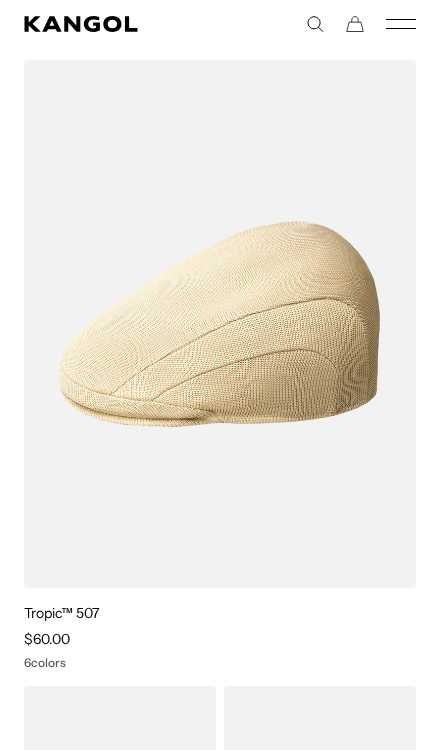 click at bounding box center (0, 0) 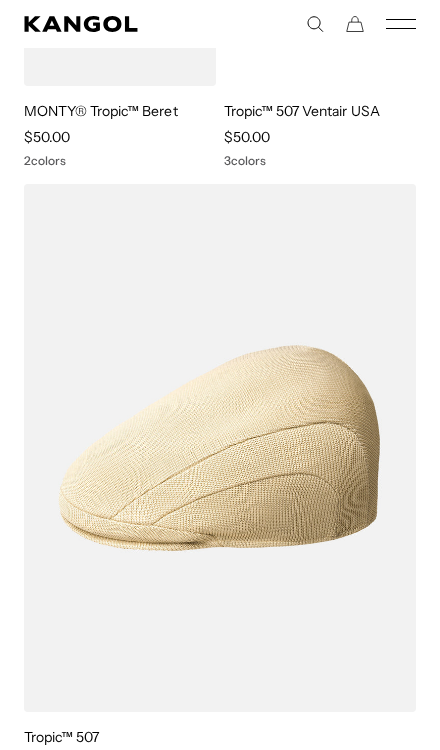scroll, scrollTop: 1723, scrollLeft: 0, axis: vertical 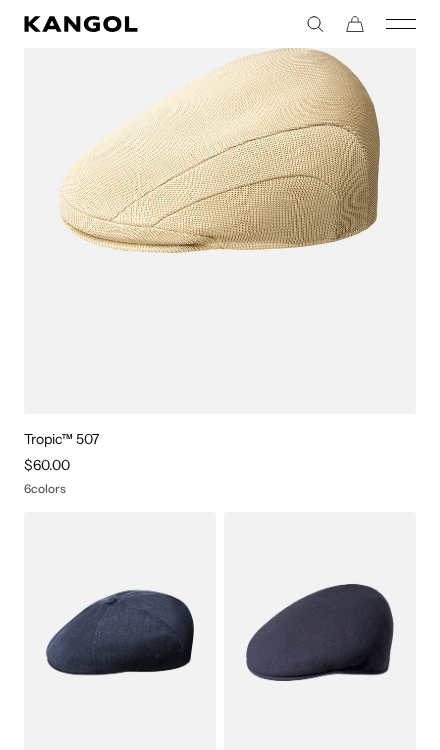 click at bounding box center (0, 0) 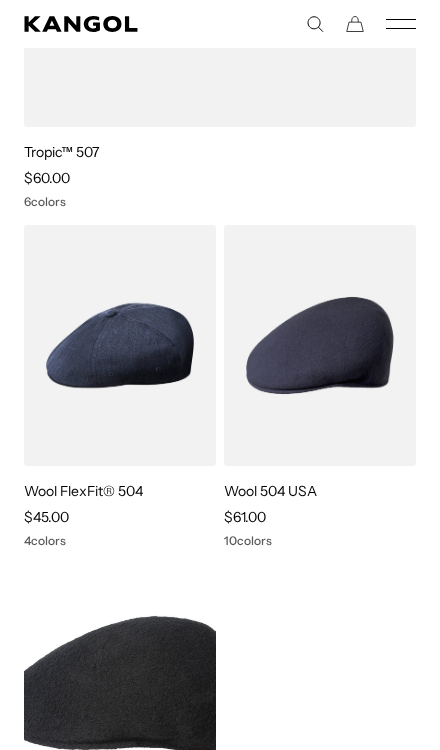 scroll, scrollTop: 2643, scrollLeft: 0, axis: vertical 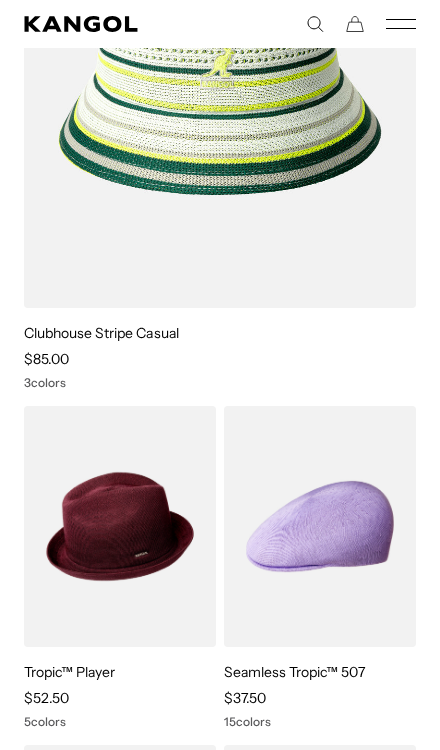 click at bounding box center (0, 0) 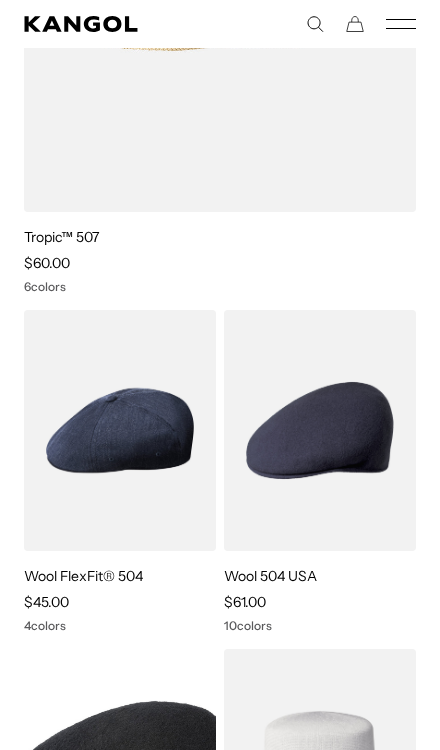 scroll, scrollTop: 2569, scrollLeft: 0, axis: vertical 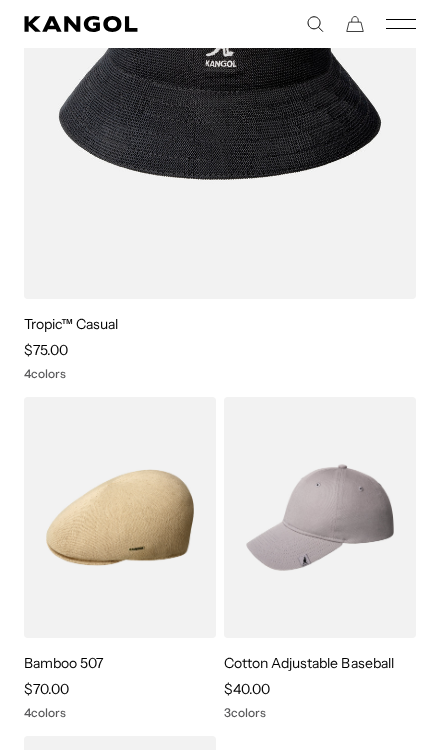 click at bounding box center [0, 0] 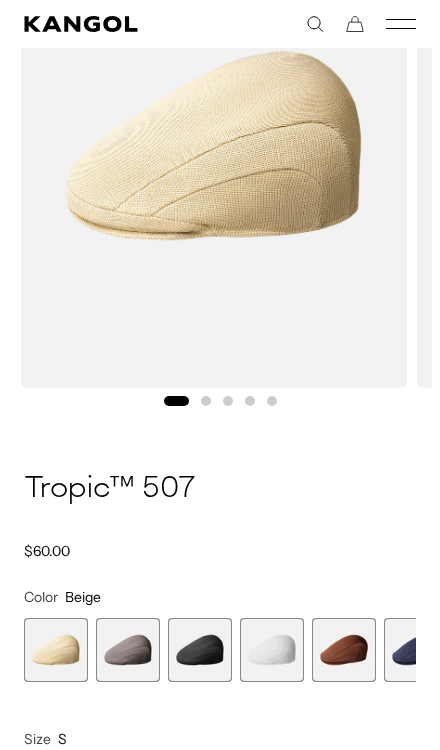 scroll, scrollTop: 437, scrollLeft: 0, axis: vertical 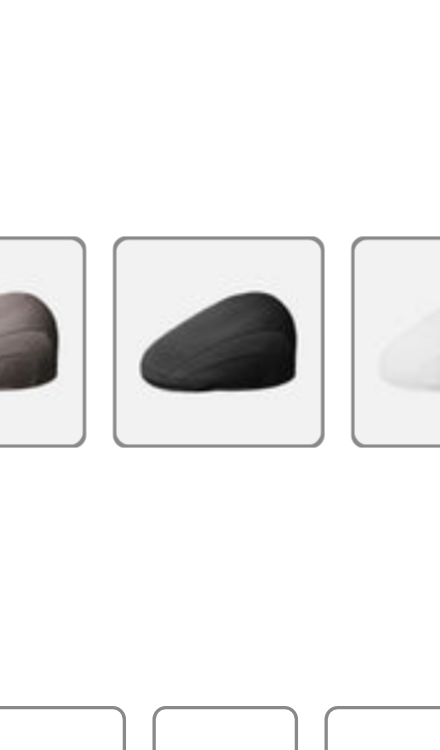 click at bounding box center [200, 350] 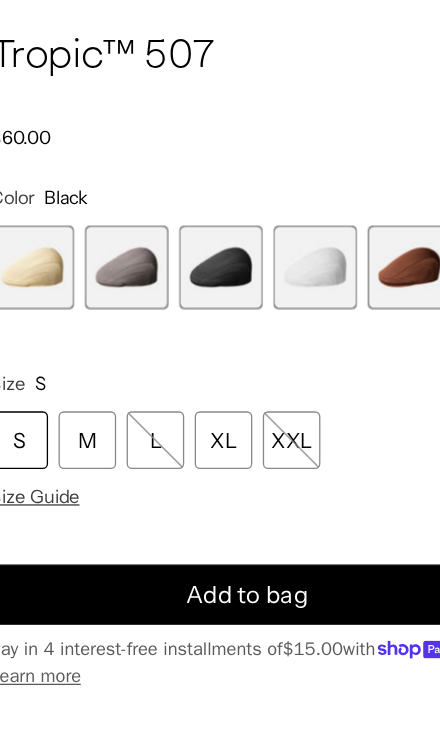 scroll, scrollTop: 0, scrollLeft: 392, axis: horizontal 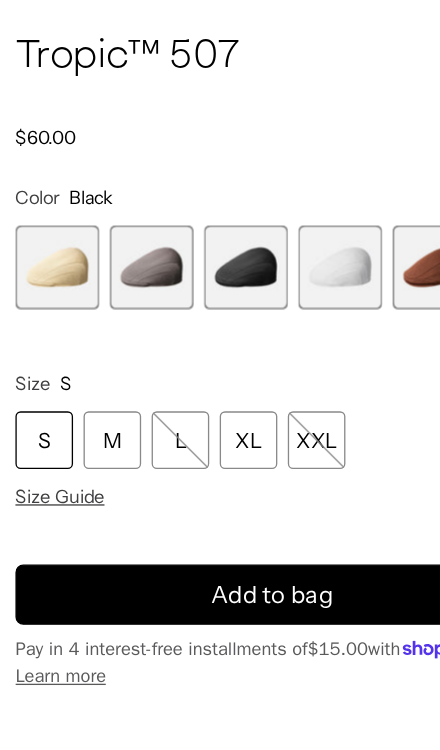 click at bounding box center [128, 350] 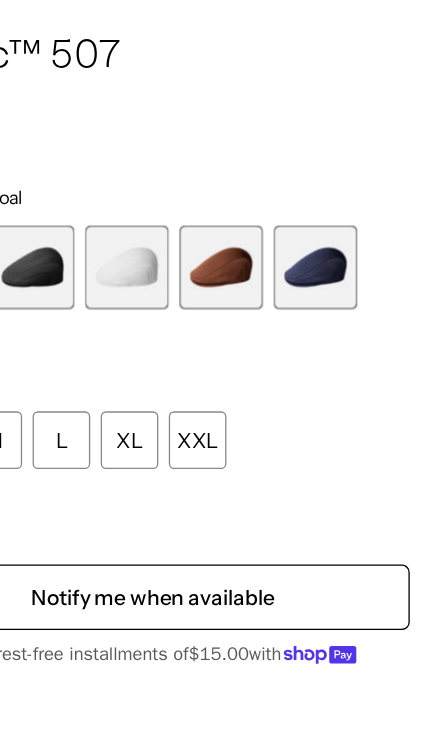 scroll, scrollTop: 0, scrollLeft: 392, axis: horizontal 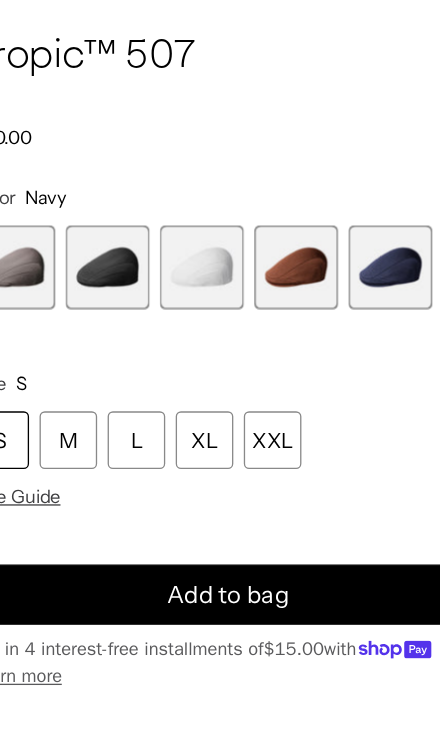 click on "L" at bounding box center [150, 482] 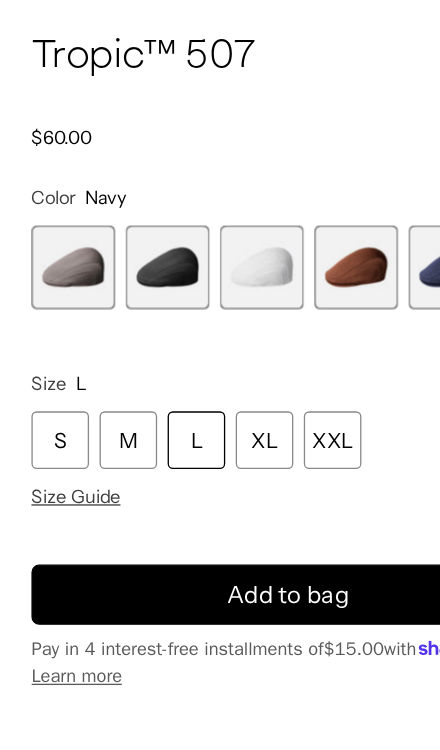 scroll, scrollTop: 0, scrollLeft: 392, axis: horizontal 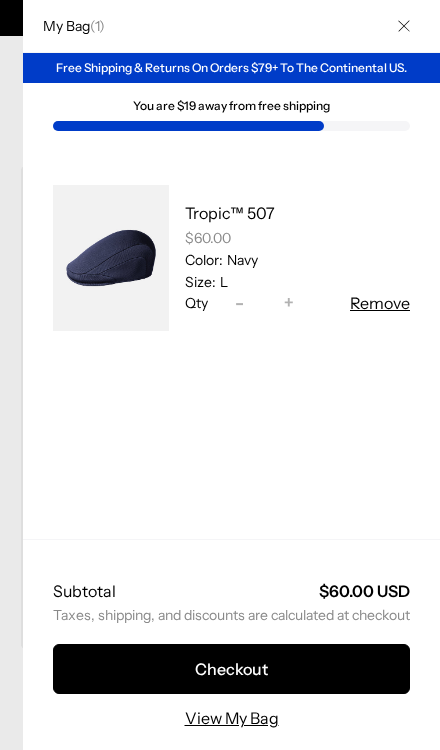 click at bounding box center (404, 26) 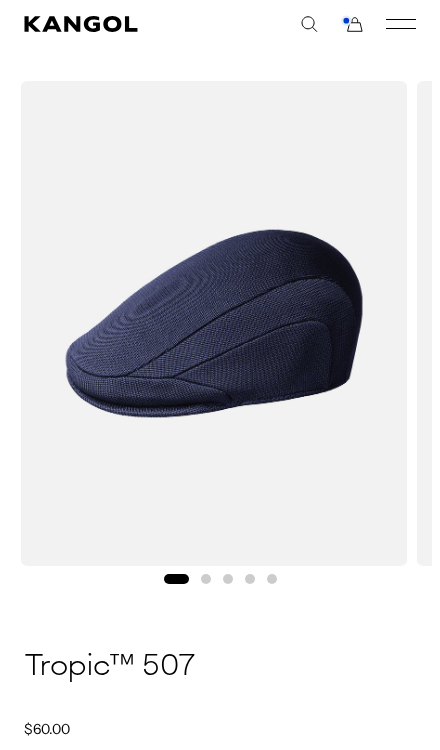scroll, scrollTop: 0, scrollLeft: 392, axis: horizontal 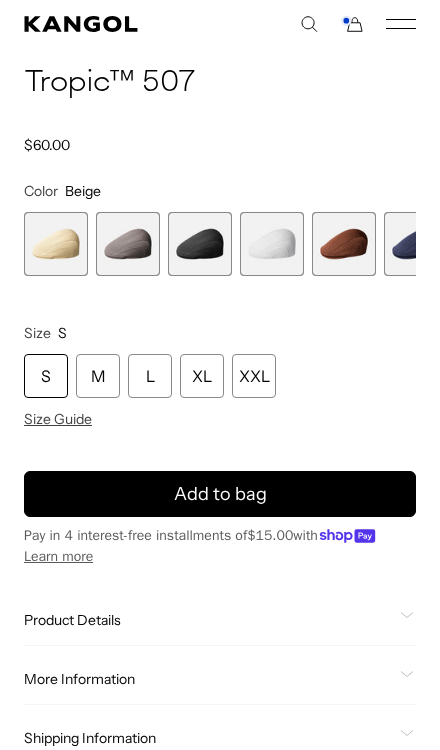 click at bounding box center [344, 244] 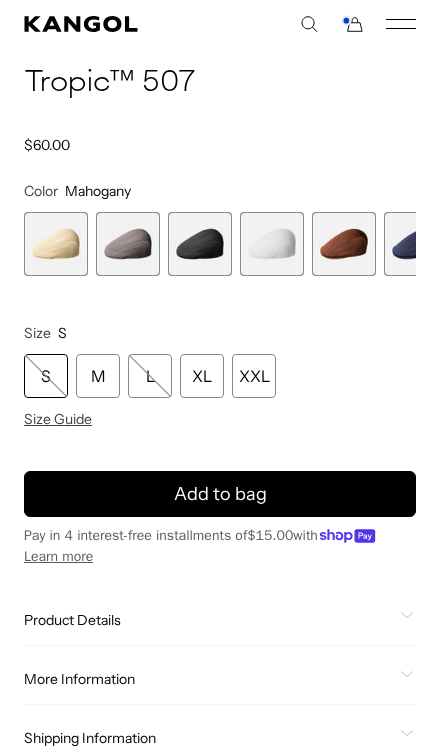 scroll, scrollTop: 0, scrollLeft: 0, axis: both 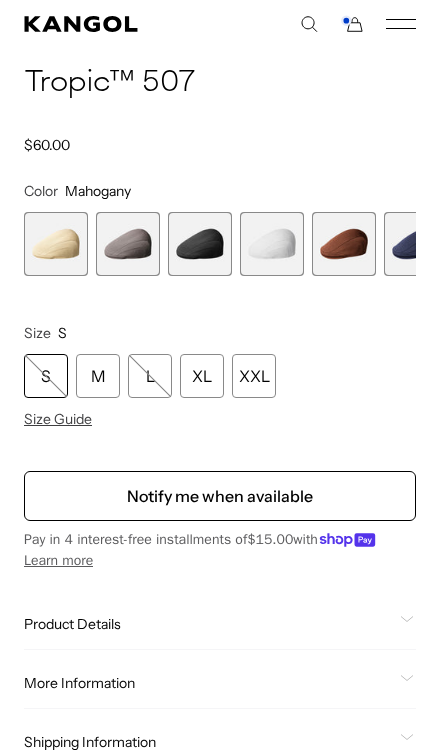 click at bounding box center (272, 244) 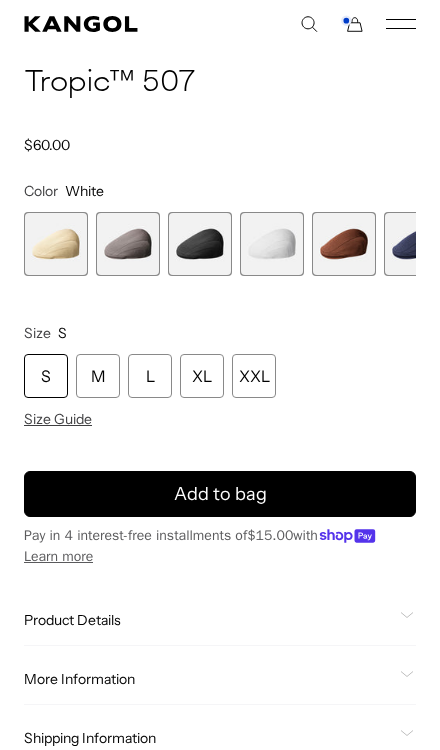 scroll, scrollTop: 0, scrollLeft: 392, axis: horizontal 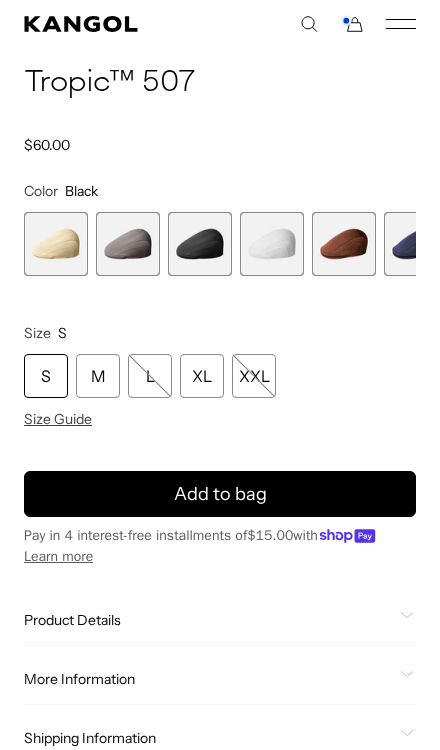 click at bounding box center (200, 244) 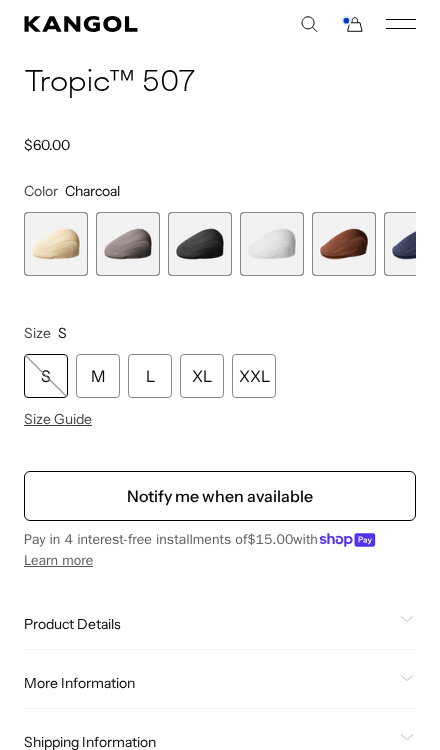 scroll, scrollTop: 0, scrollLeft: 392, axis: horizontal 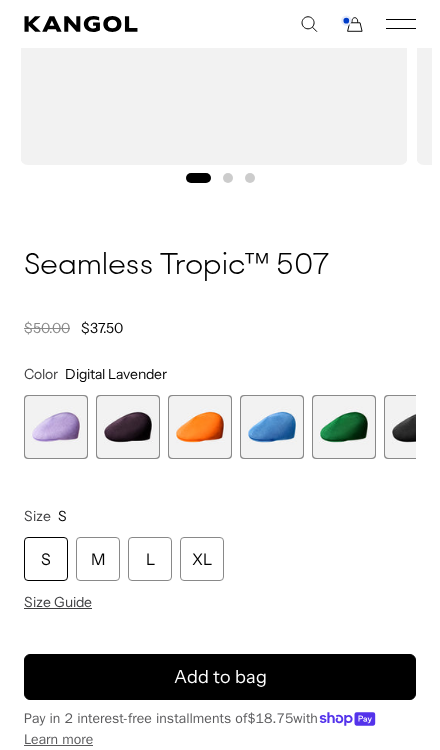 click on "L" at bounding box center [150, 559] 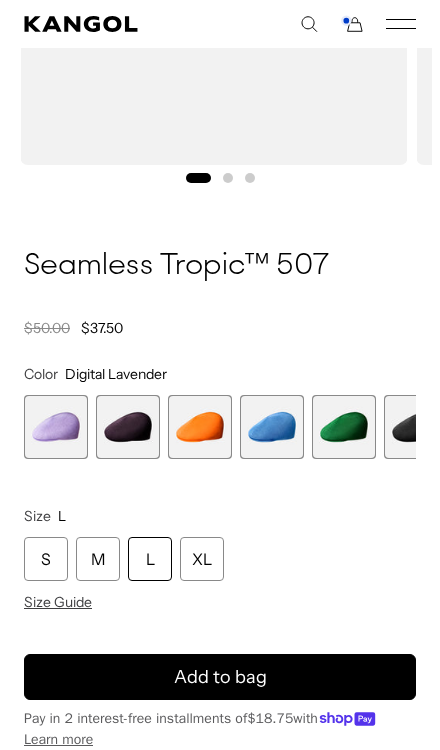 scroll, scrollTop: 0, scrollLeft: 392, axis: horizontal 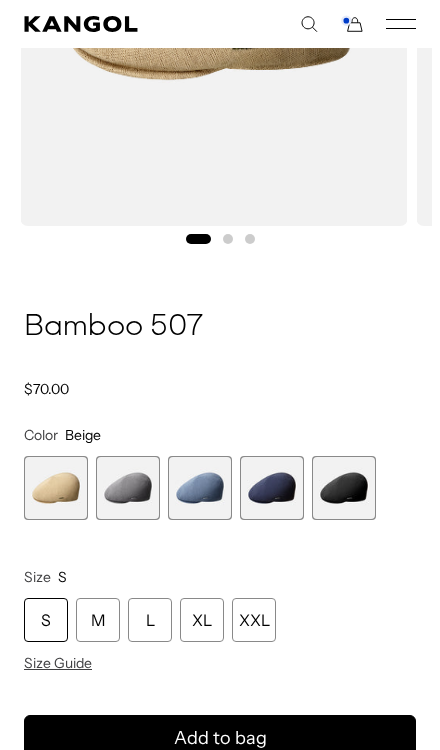 click at bounding box center (344, 488) 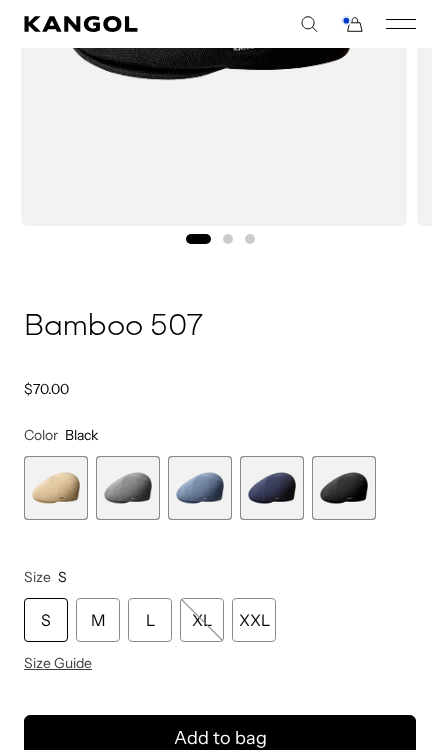 scroll, scrollTop: 0, scrollLeft: 392, axis: horizontal 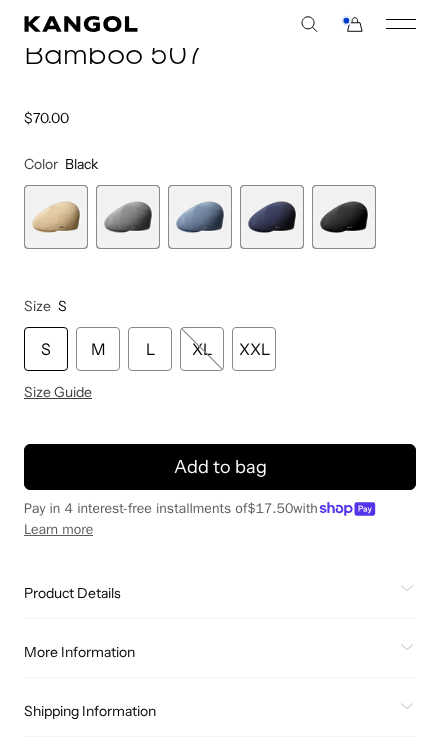 click on "L" at bounding box center [150, 349] 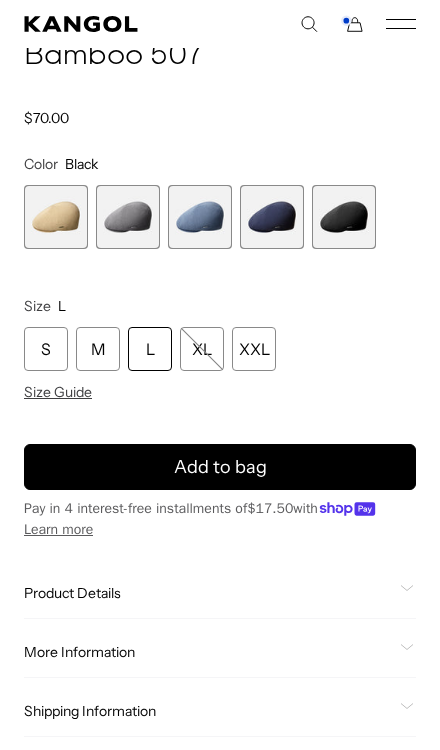 scroll, scrollTop: 0, scrollLeft: 392, axis: horizontal 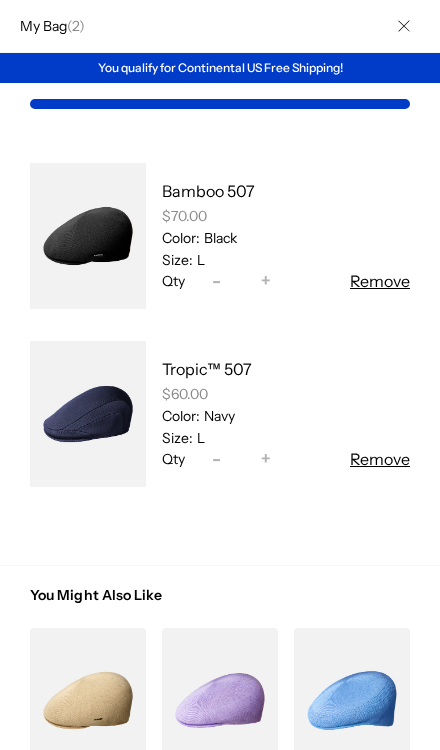 click at bounding box center [88, 236] 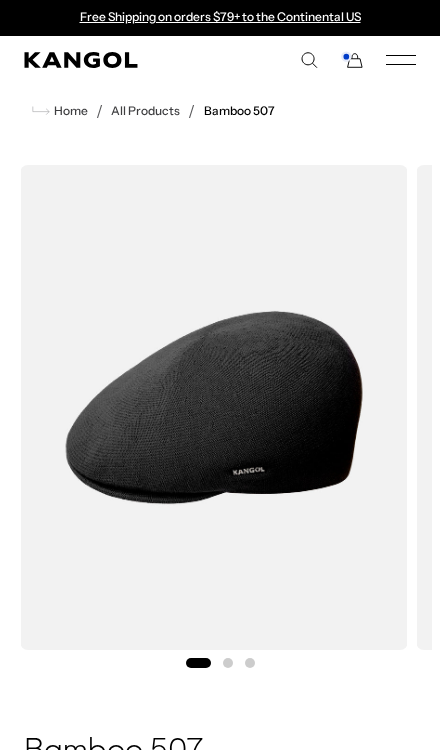 scroll, scrollTop: 0, scrollLeft: 0, axis: both 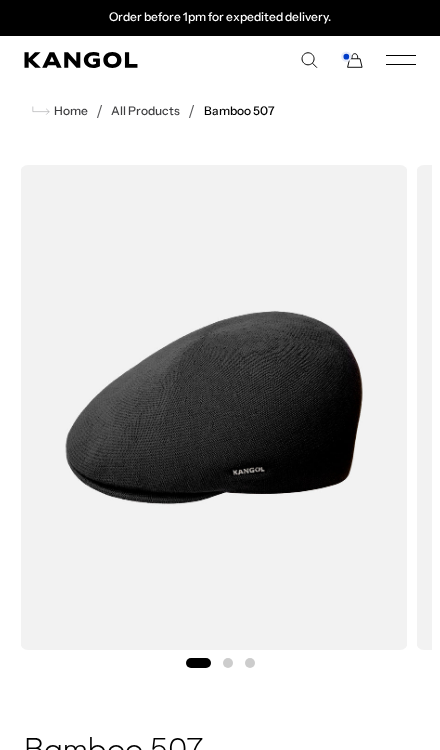 click 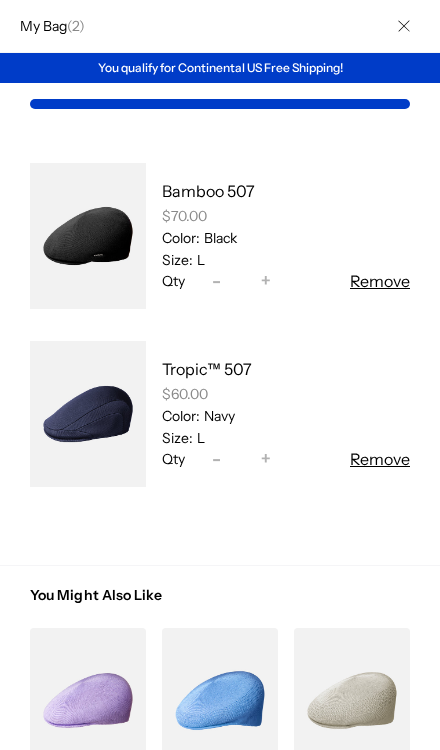 scroll, scrollTop: 0, scrollLeft: 0, axis: both 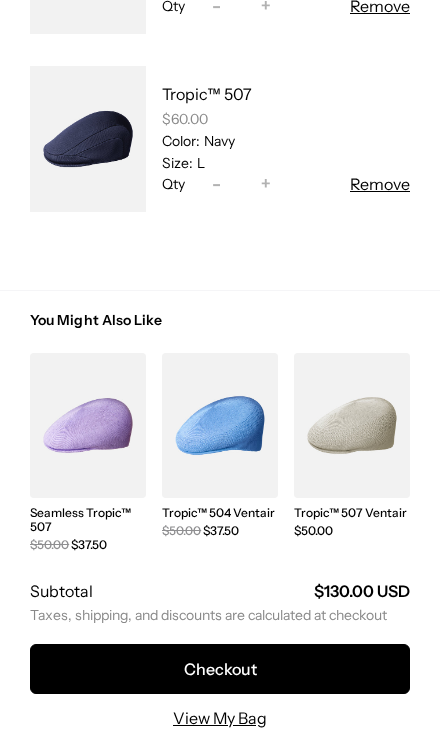 click on "Checkout" at bounding box center (220, 669) 